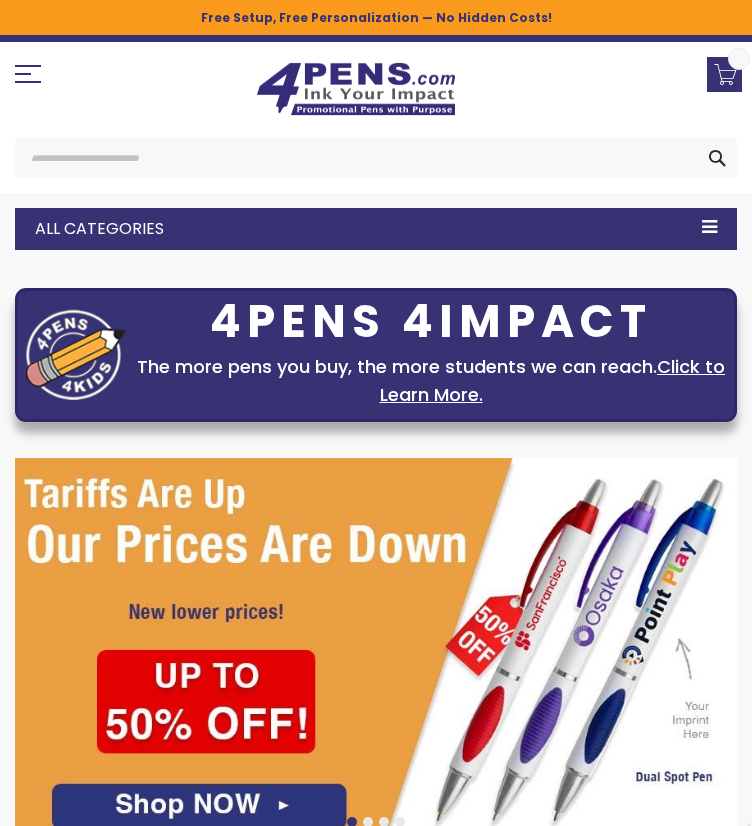 scroll, scrollTop: 0, scrollLeft: 0, axis: both 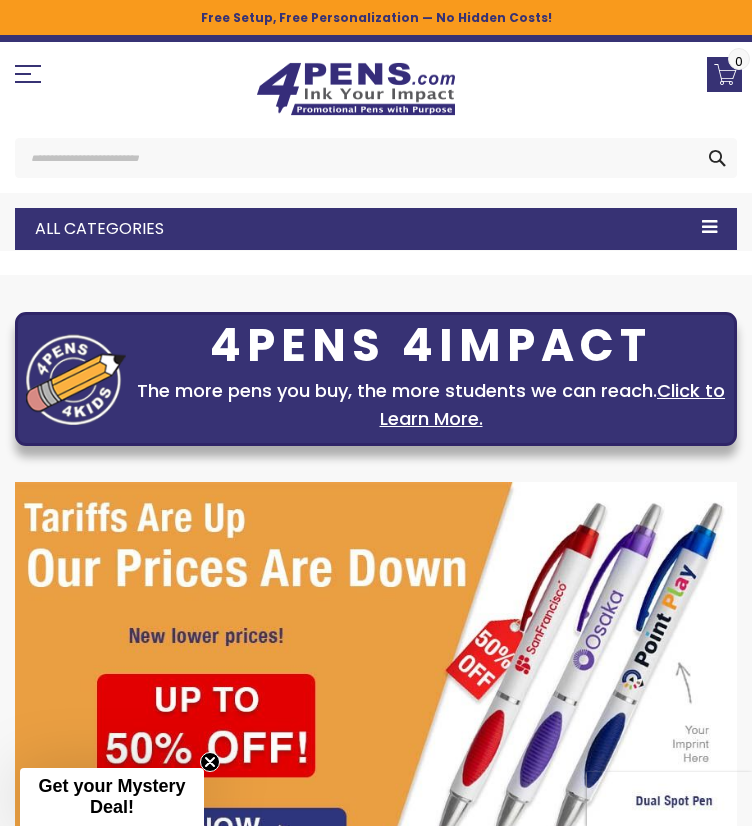 click on "Metal Pens" at bounding box center [0, 0] 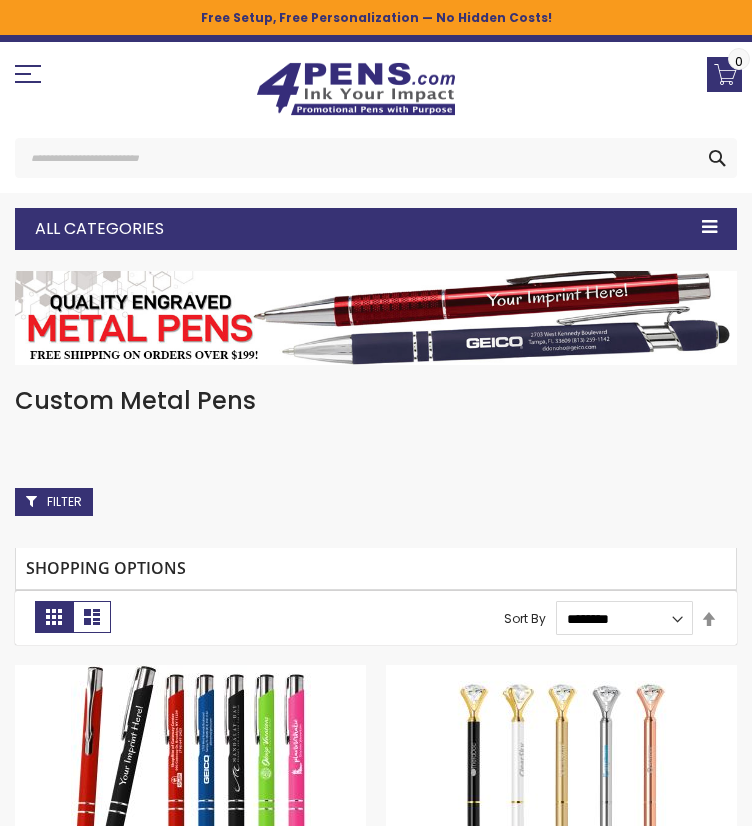 scroll, scrollTop: 0, scrollLeft: 0, axis: both 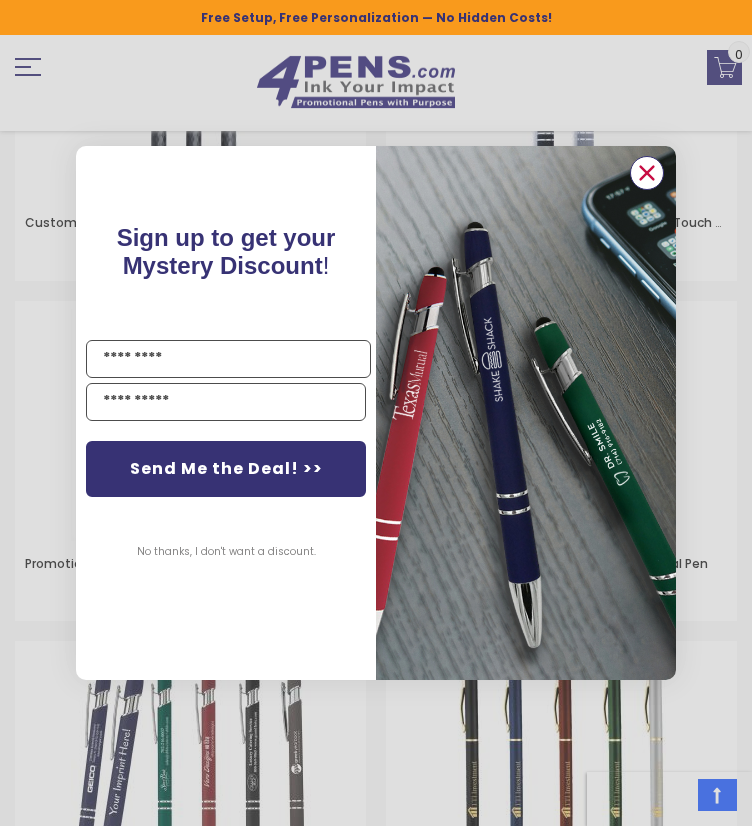 click 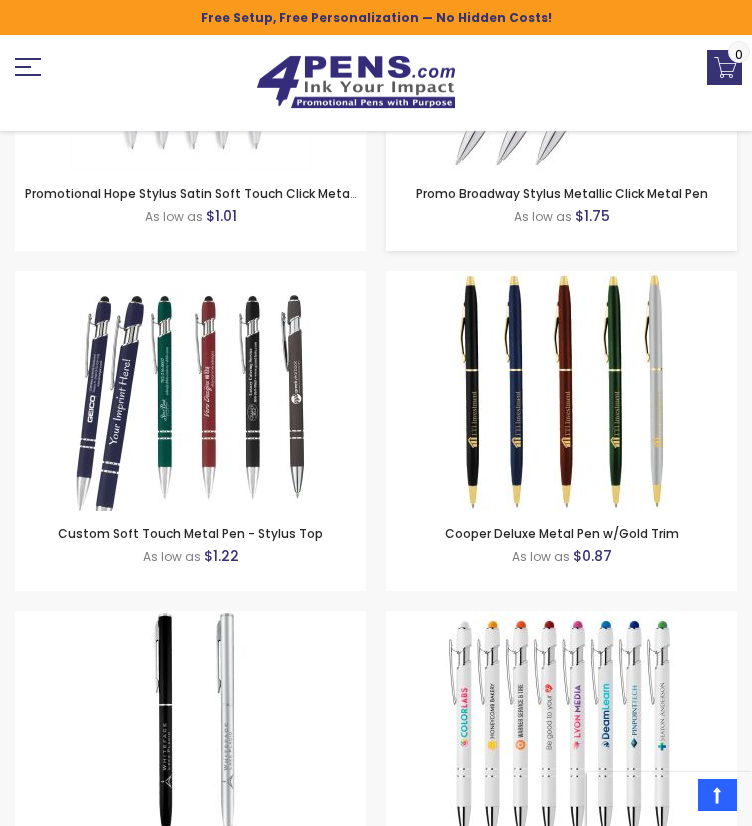 scroll, scrollTop: 2119, scrollLeft: 0, axis: vertical 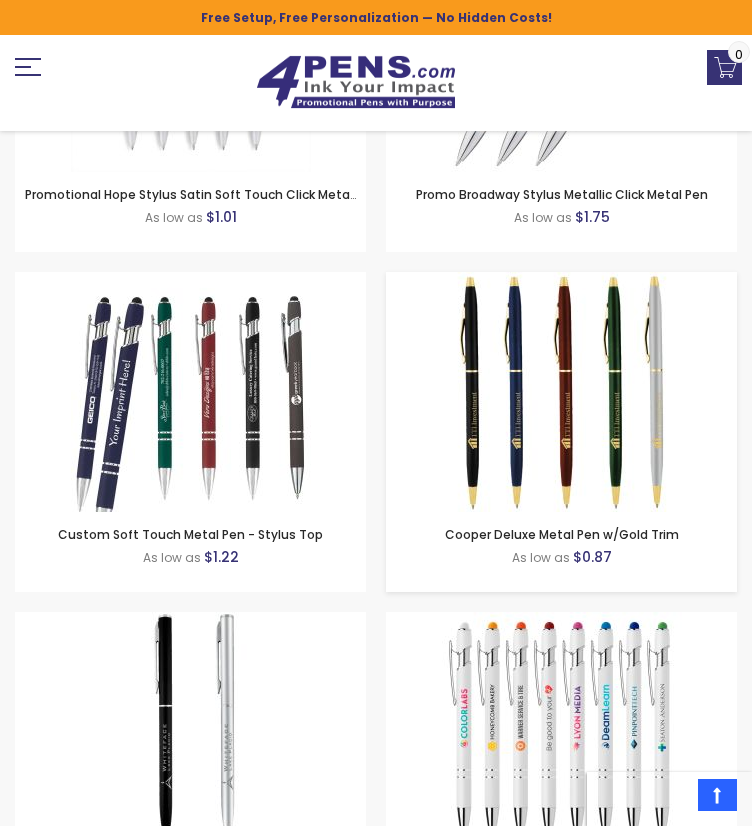 click at bounding box center (562, 392) 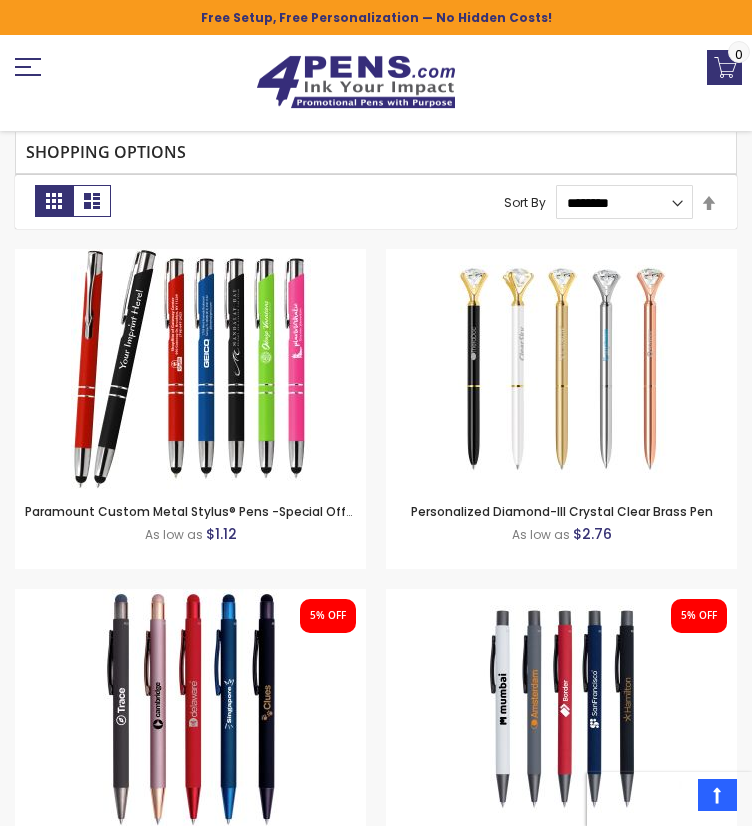 scroll, scrollTop: 60, scrollLeft: 0, axis: vertical 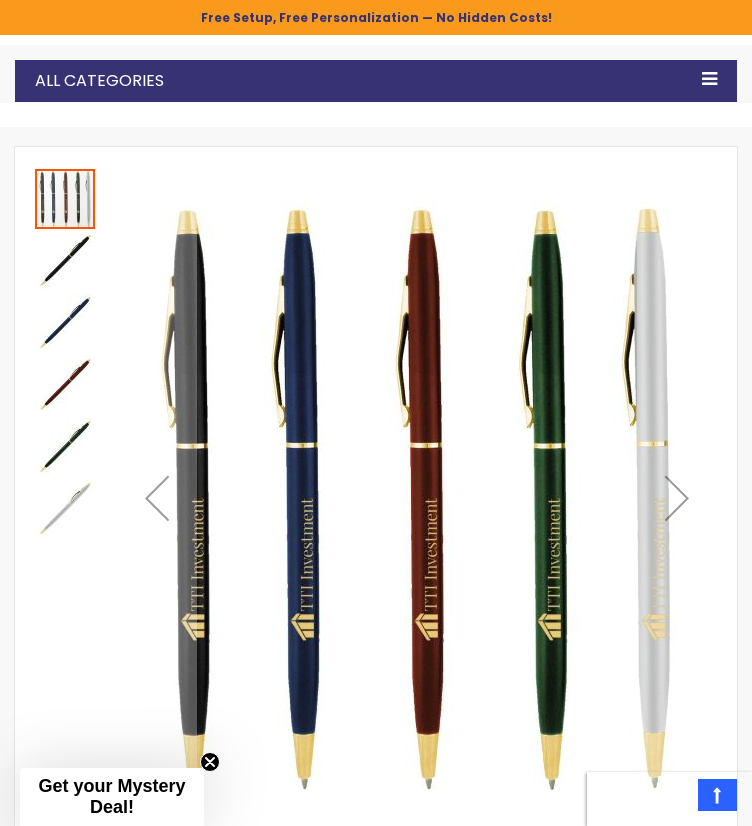 click at bounding box center [65, 261] 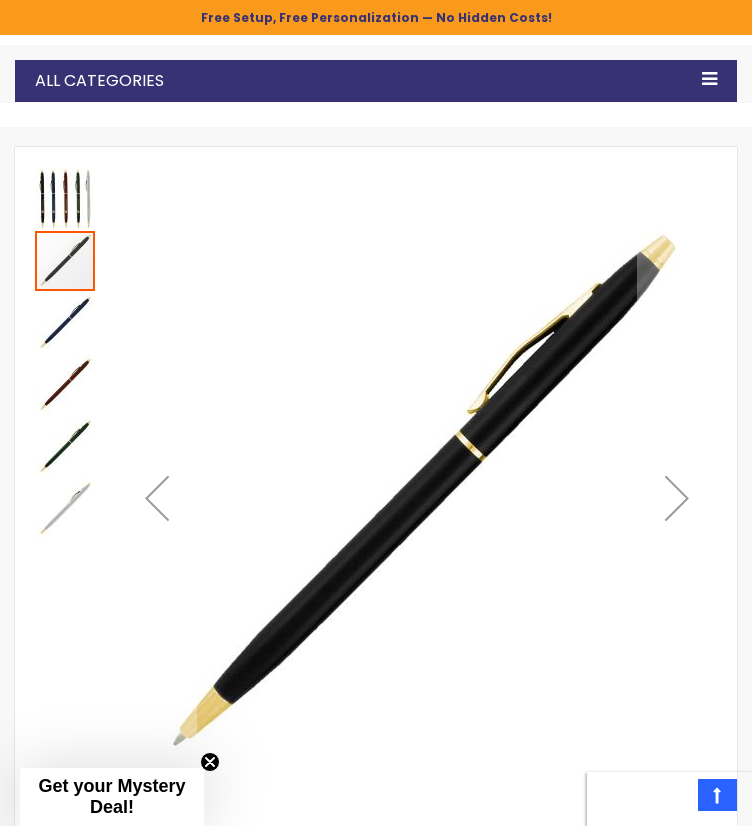 click at bounding box center [65, 323] 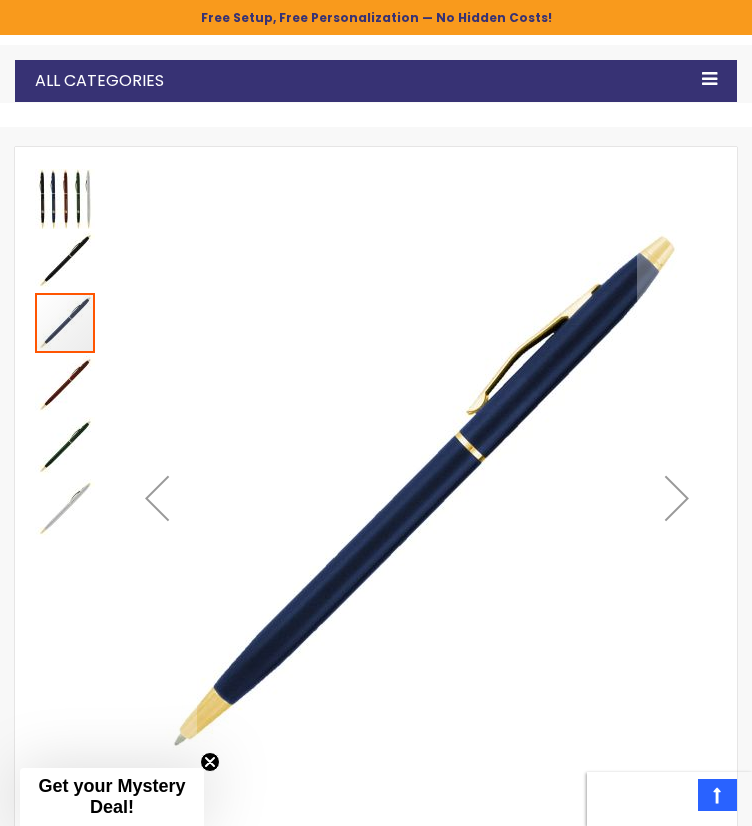 click at bounding box center (65, 385) 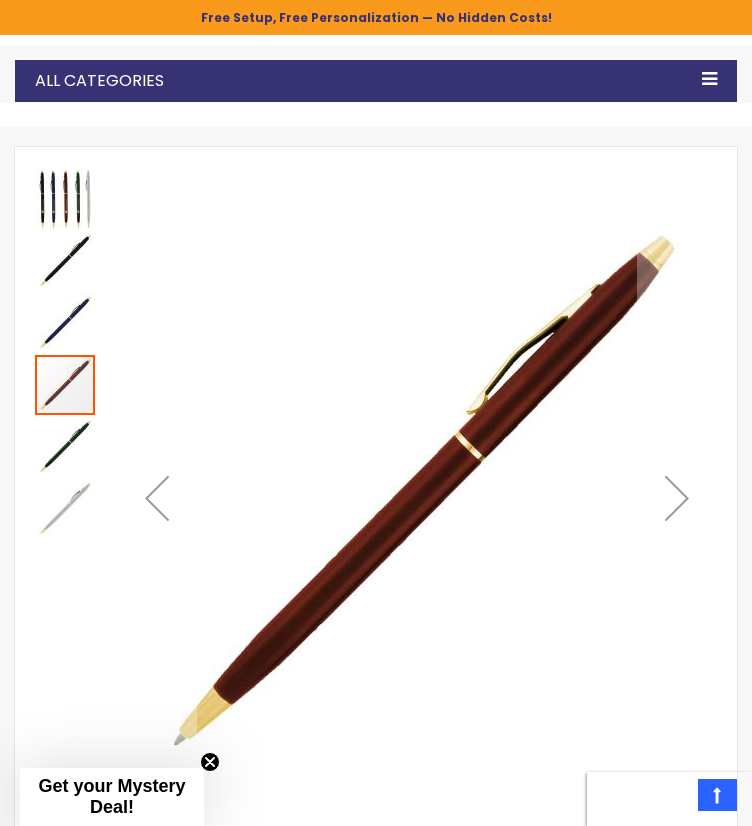 click at bounding box center [65, 447] 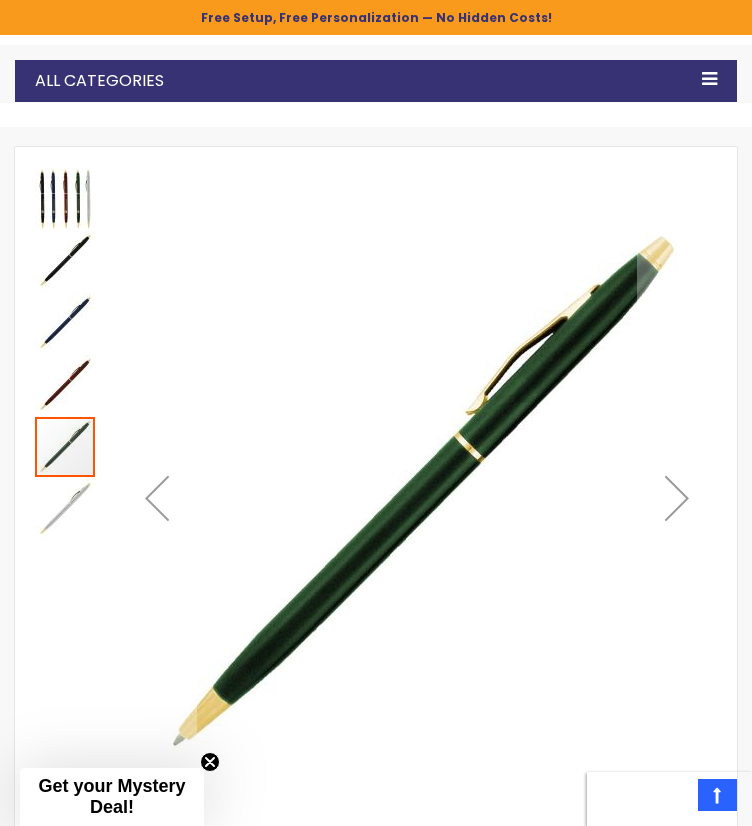 click at bounding box center [65, 509] 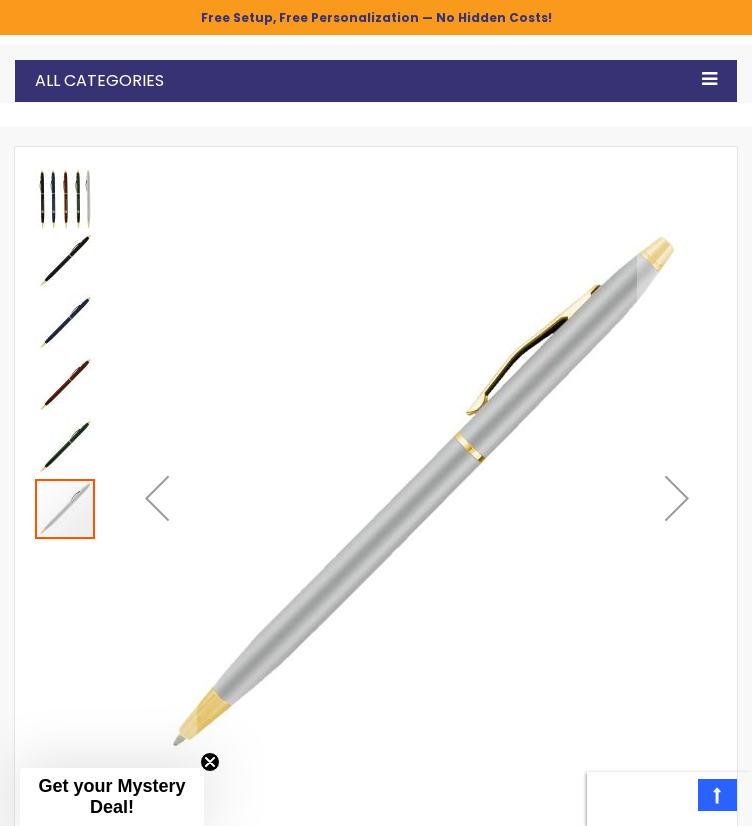 click at bounding box center [65, 199] 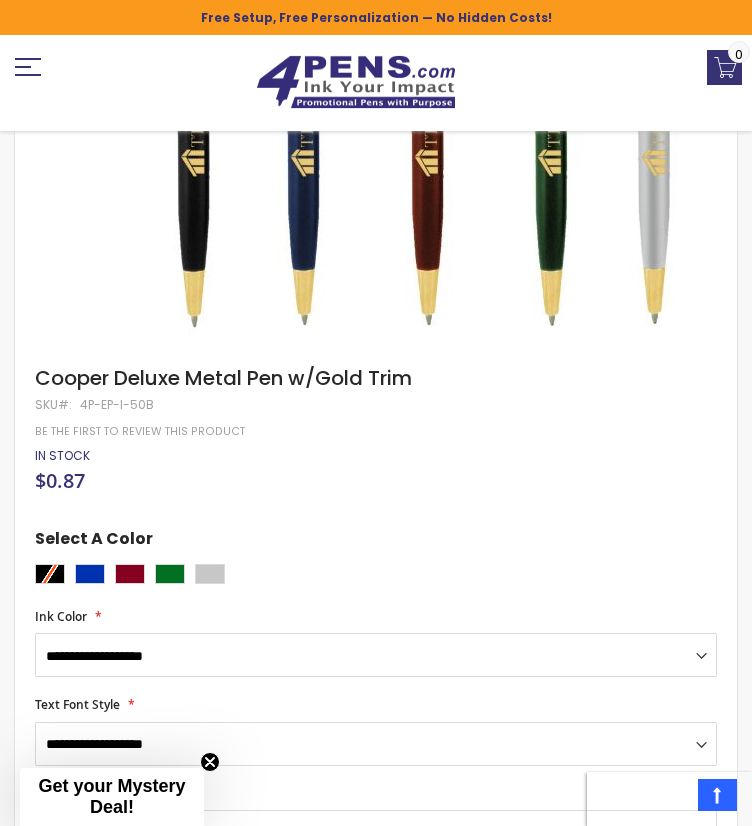 scroll, scrollTop: 755, scrollLeft: 0, axis: vertical 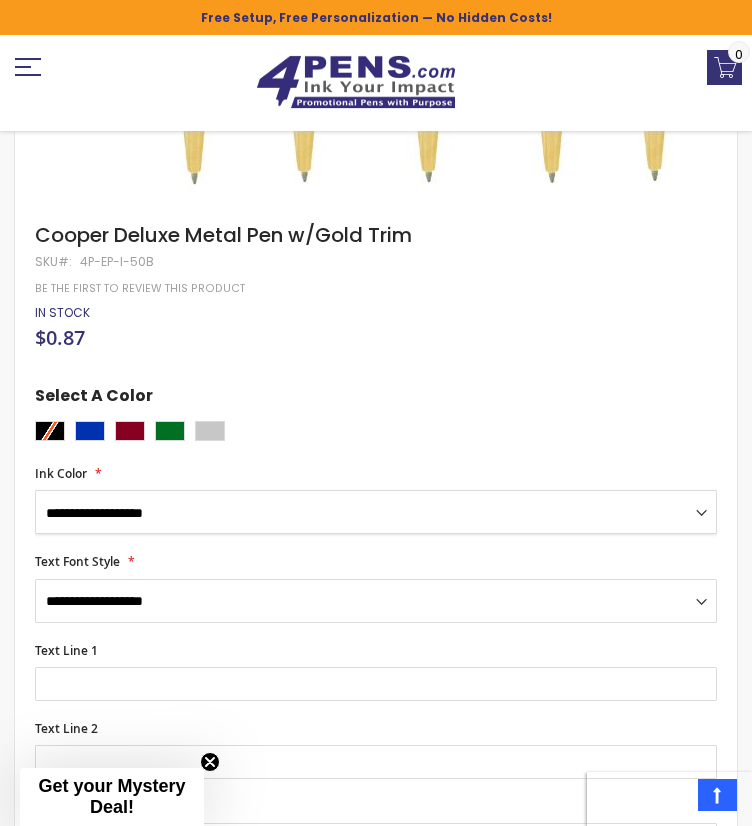 click on "**********" at bounding box center [376, 512] 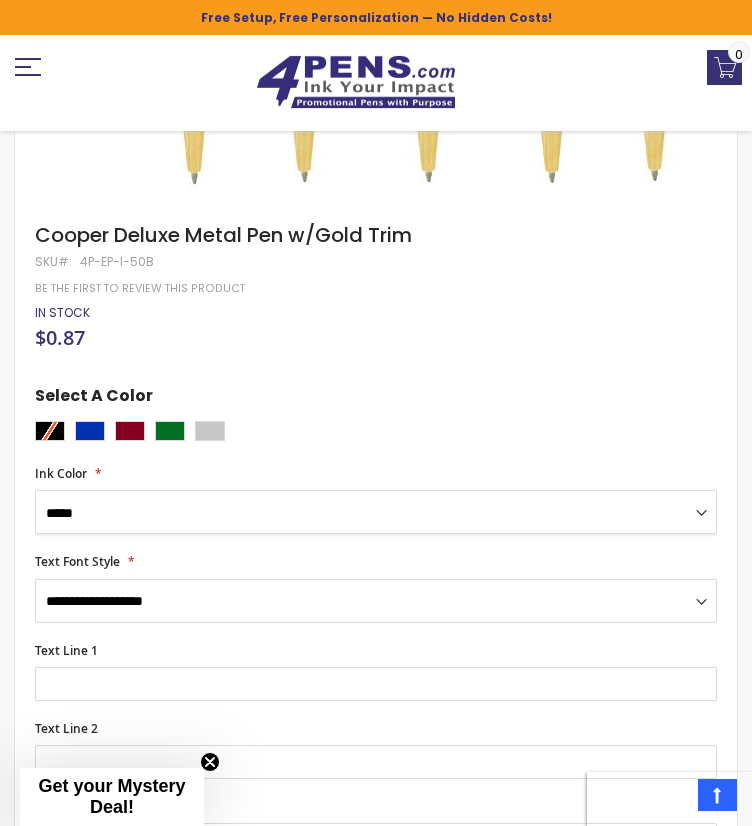 click on "**********" at bounding box center (376, 512) 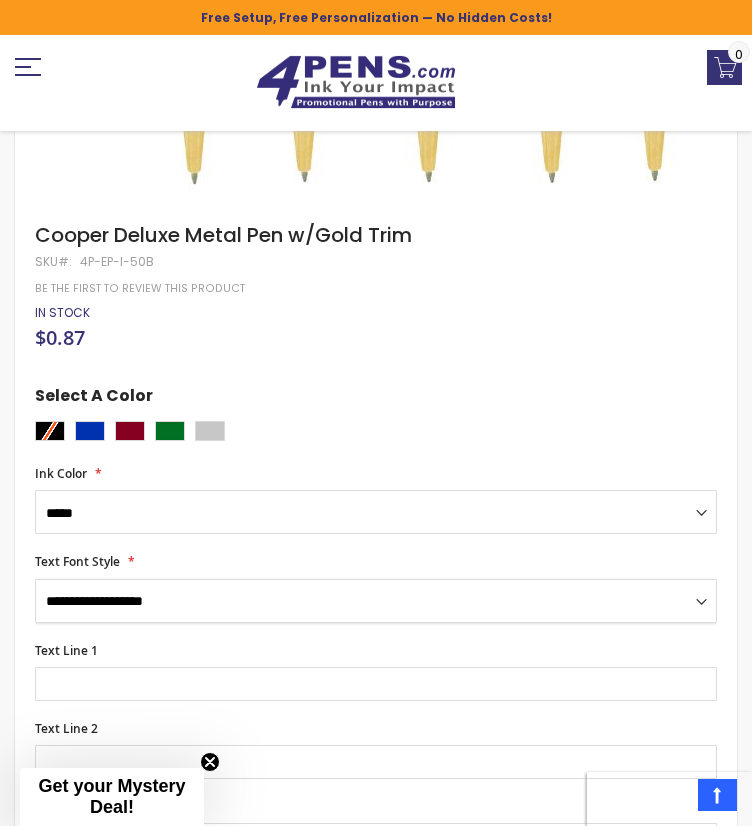 click on "**********" at bounding box center [376, 601] 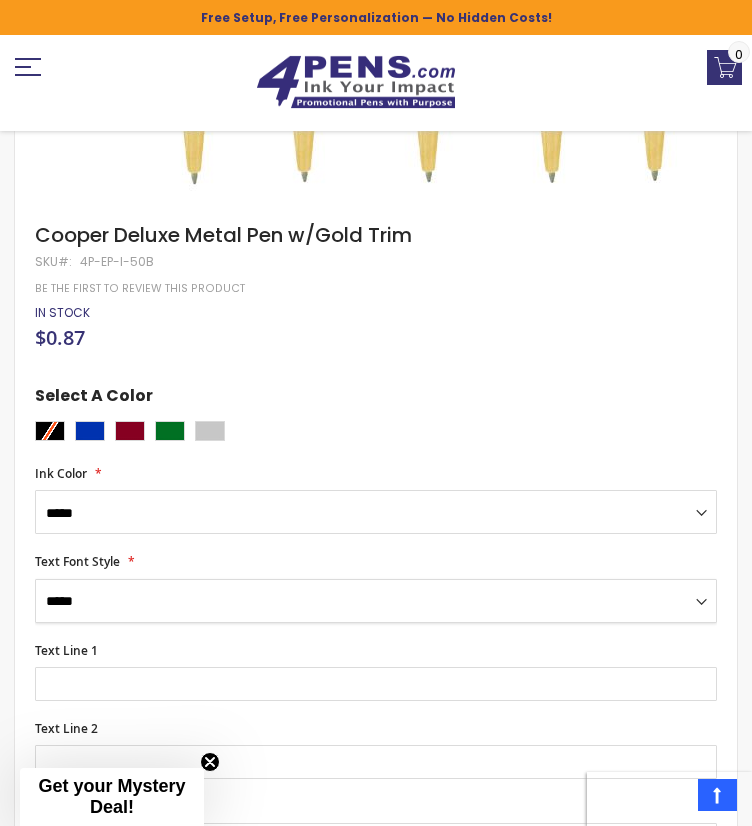 click on "**********" at bounding box center [376, 601] 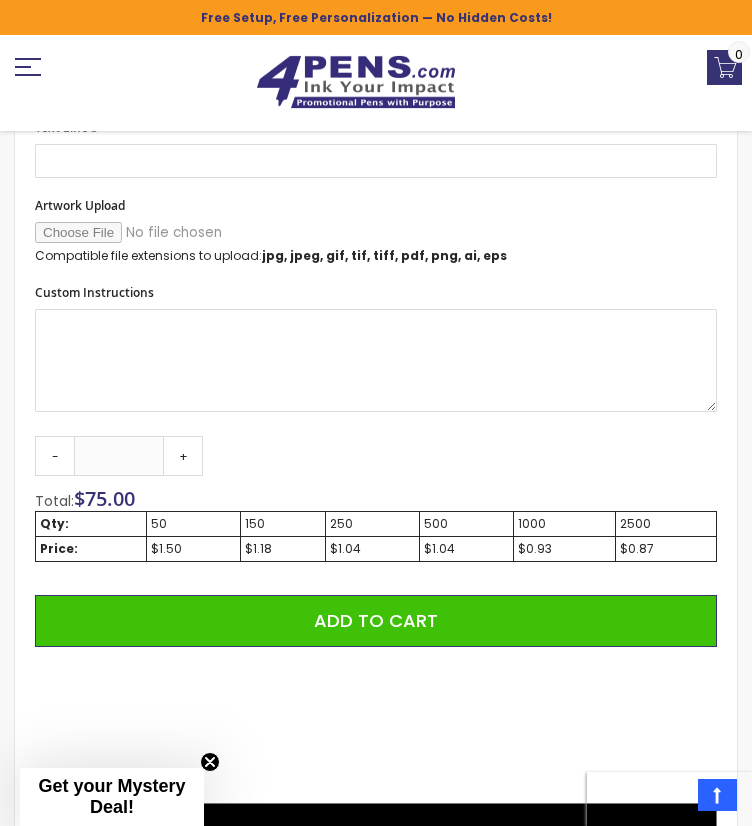 scroll, scrollTop: 1435, scrollLeft: 0, axis: vertical 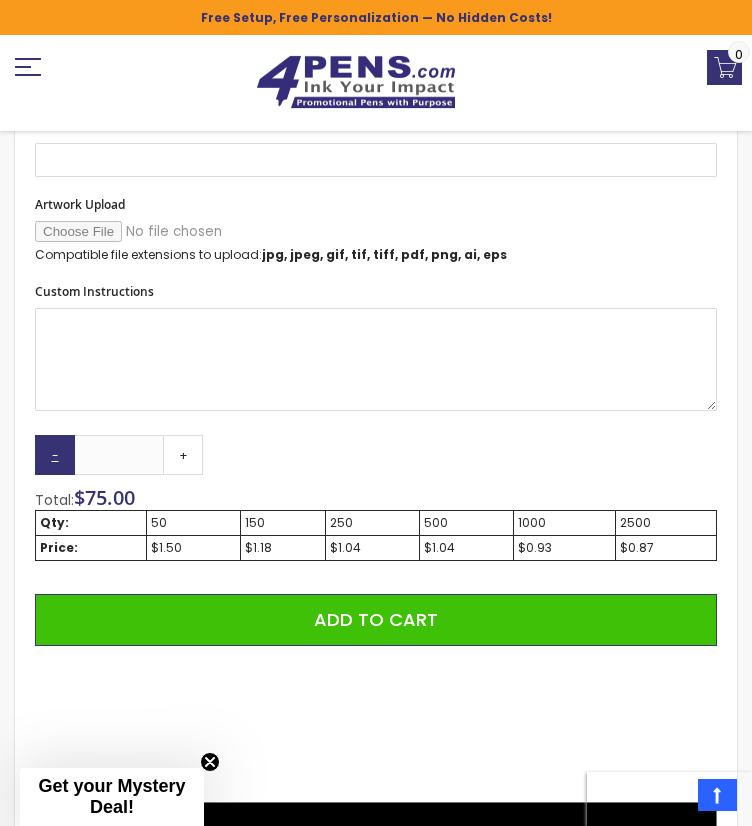 click on "-" at bounding box center (55, 455) 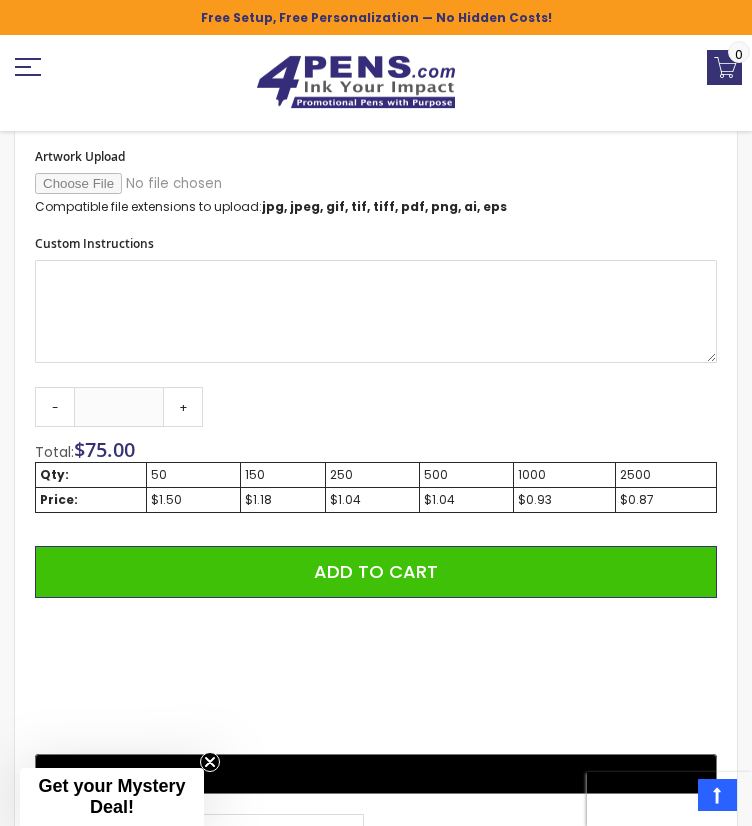 scroll, scrollTop: 1484, scrollLeft: 0, axis: vertical 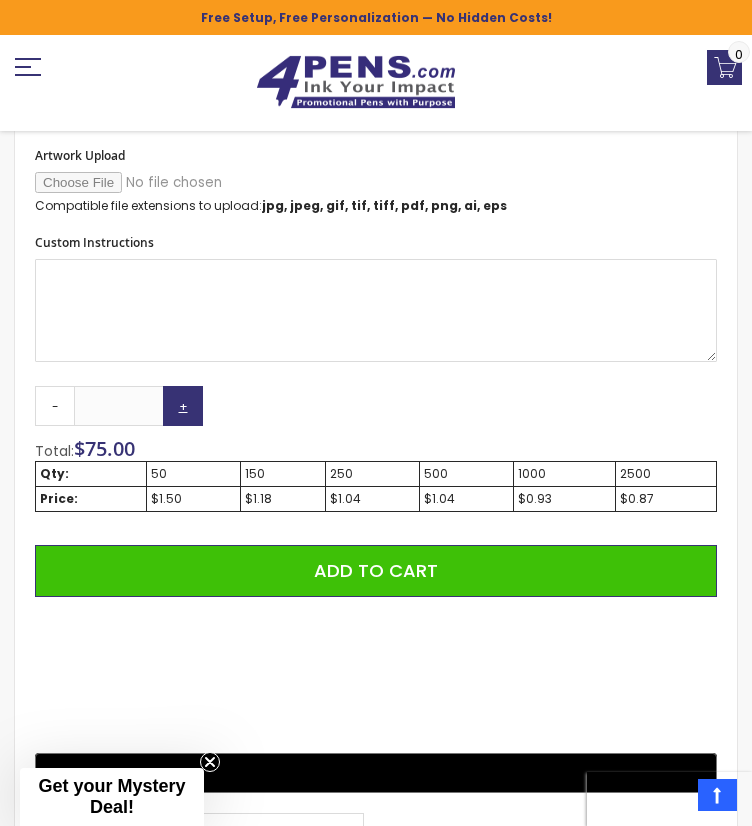click on "+" at bounding box center (183, 406) 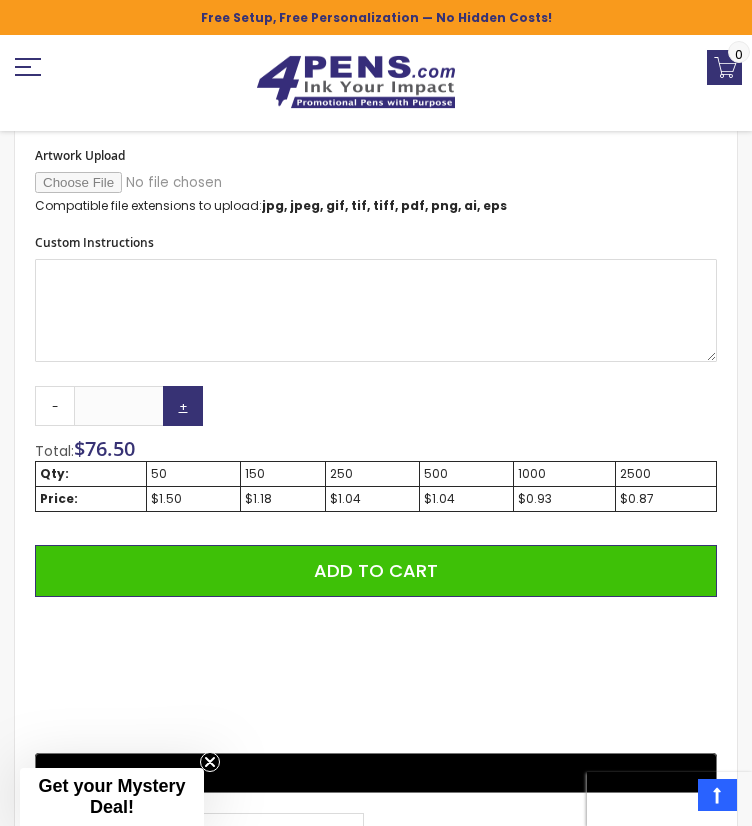 click on "+" at bounding box center (183, 406) 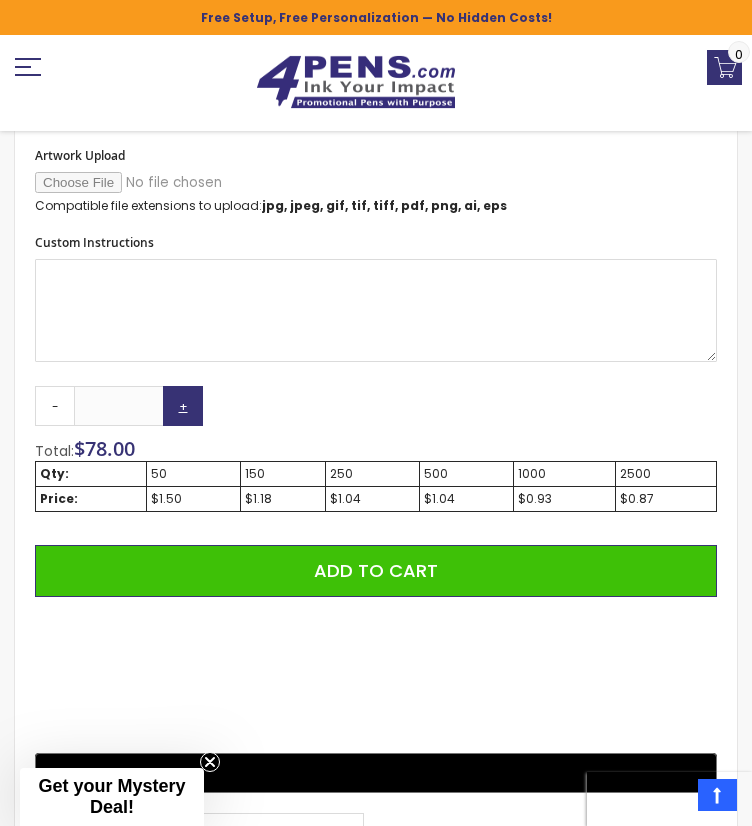 click on "+" at bounding box center [183, 406] 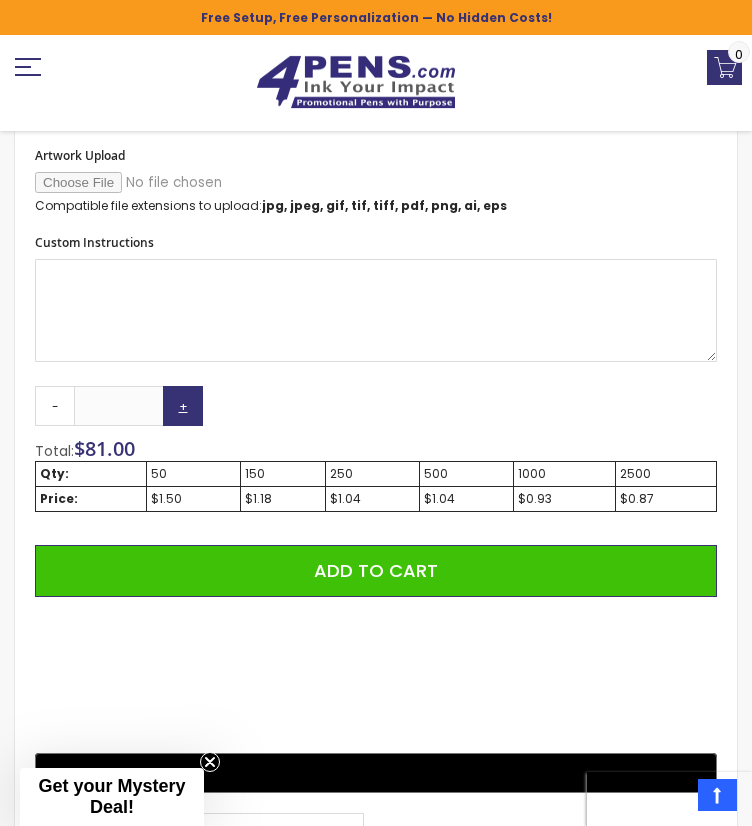 click on "+" at bounding box center [183, 406] 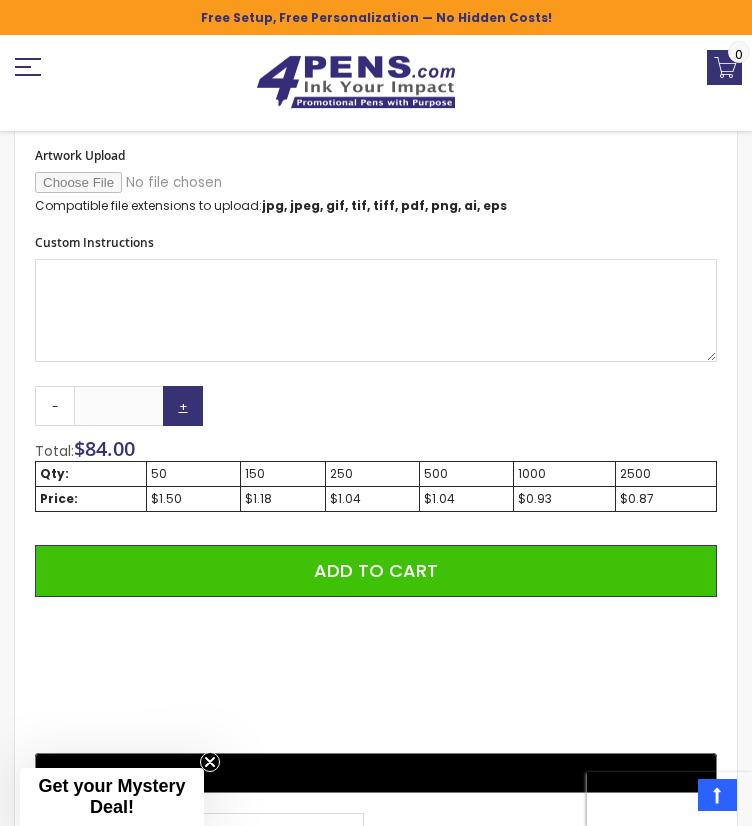 click on "+" at bounding box center [183, 406] 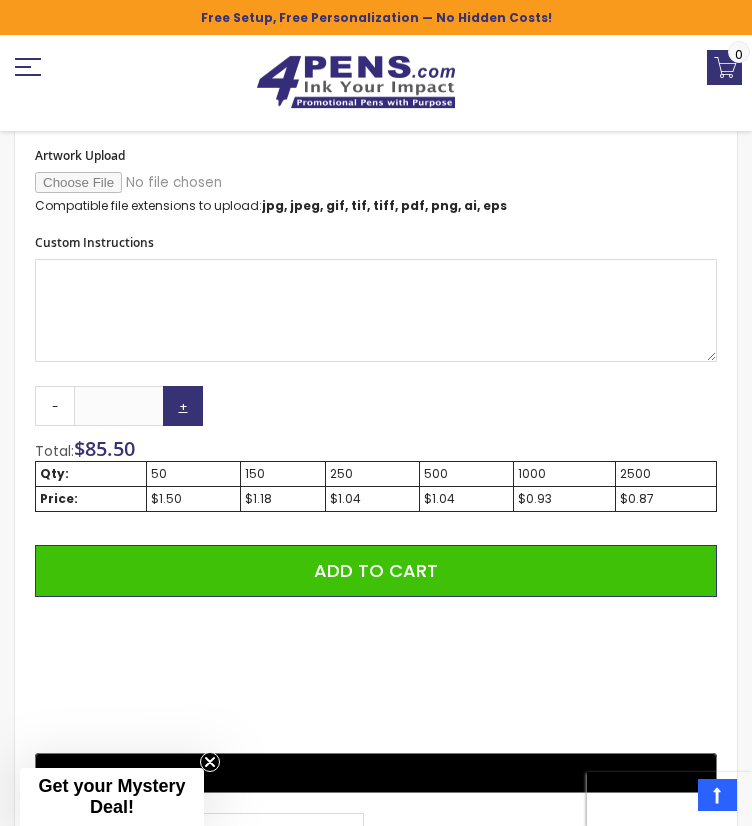 click on "+" at bounding box center [183, 406] 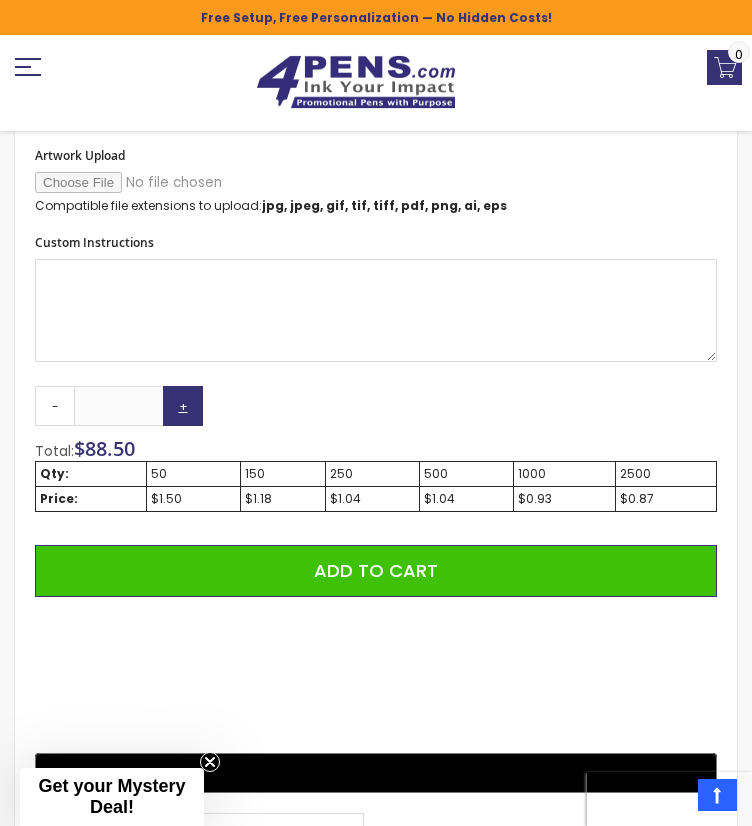 click on "+" at bounding box center (183, 406) 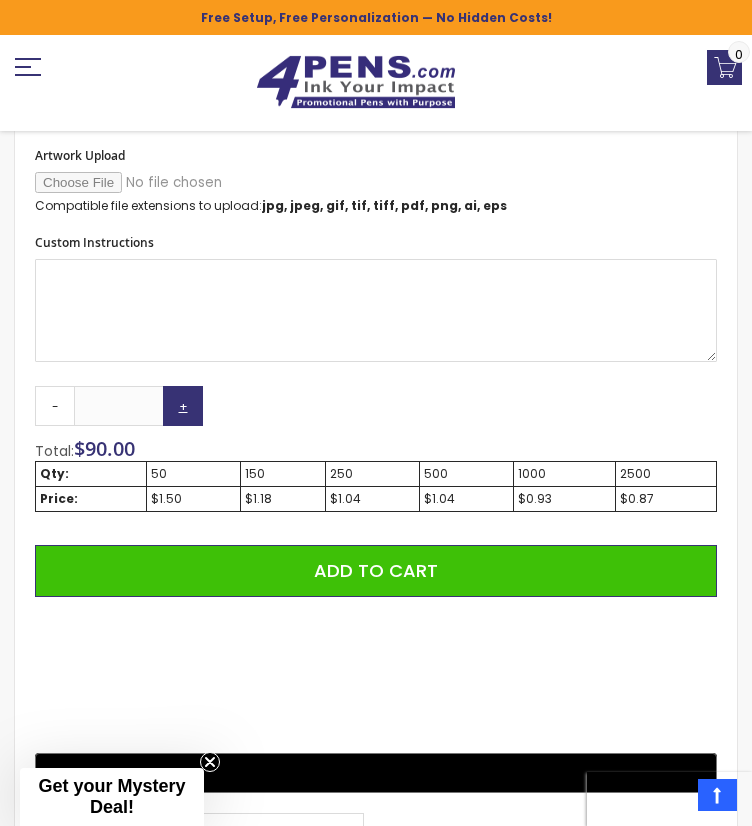 click on "+" at bounding box center (183, 406) 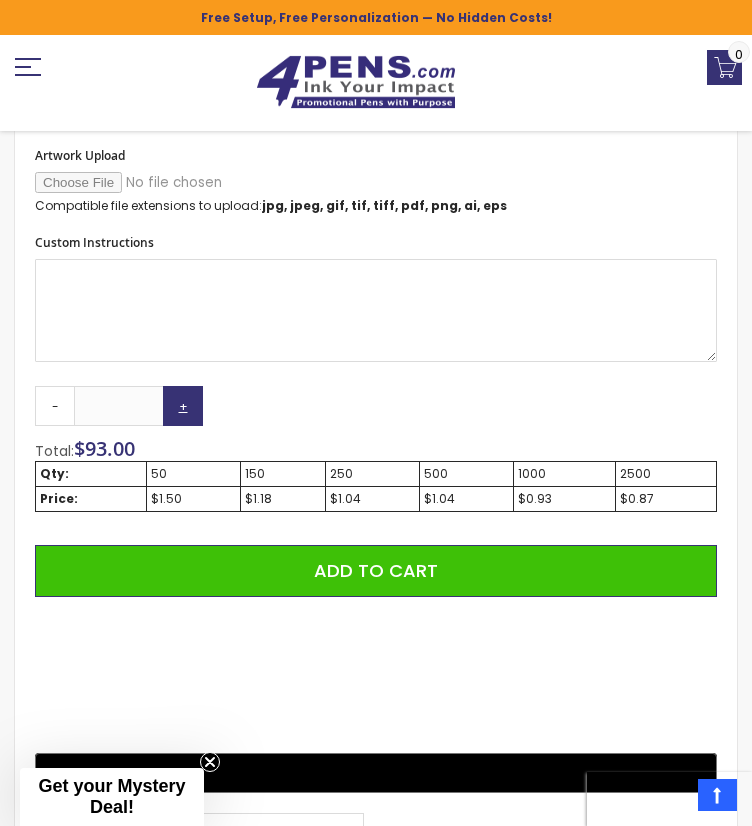 click on "+" at bounding box center [183, 406] 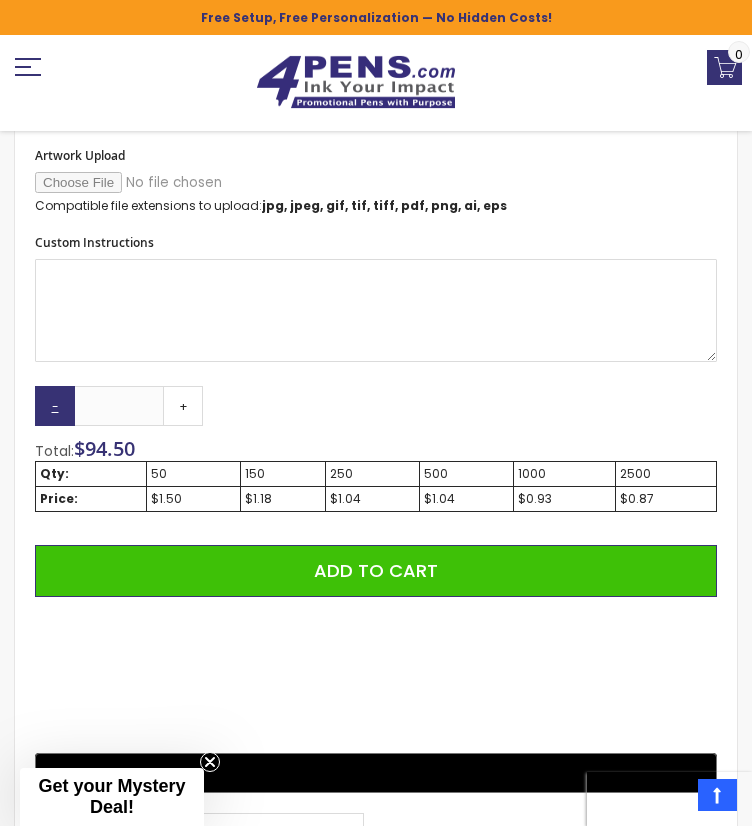 click on "-" at bounding box center [55, 406] 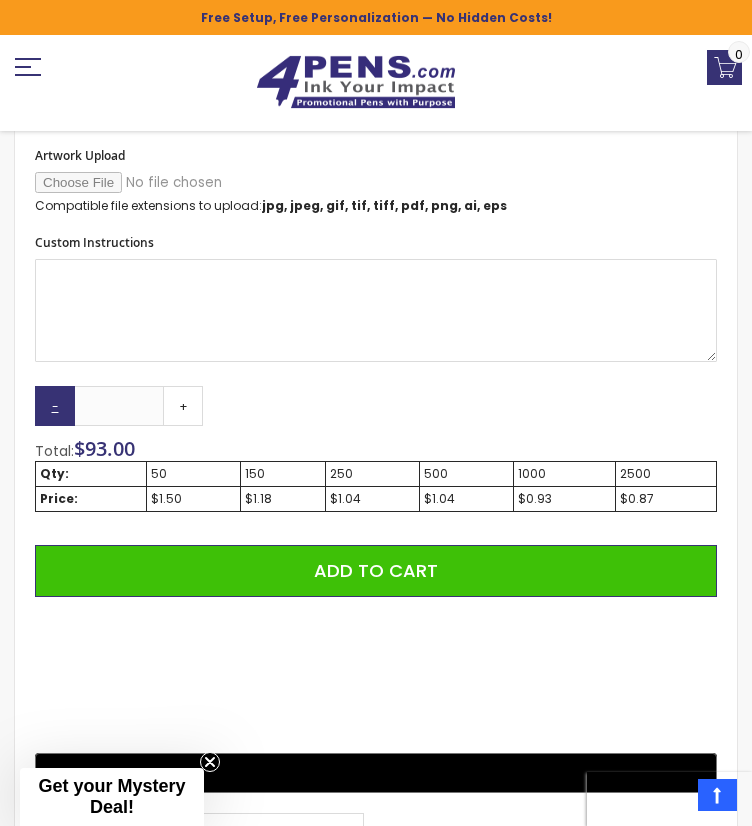 click on "-" at bounding box center (55, 406) 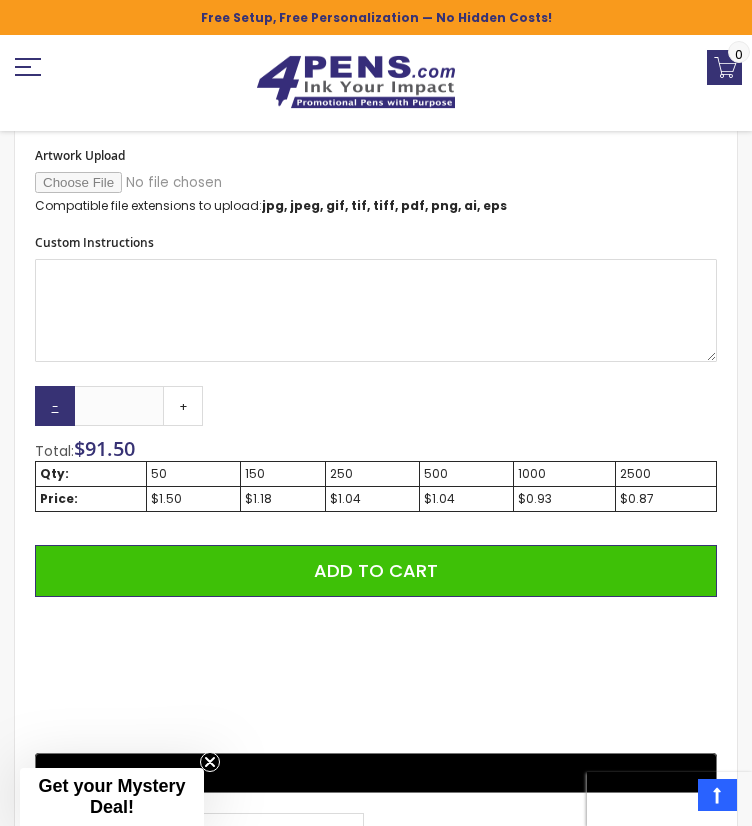 click on "-" at bounding box center [55, 406] 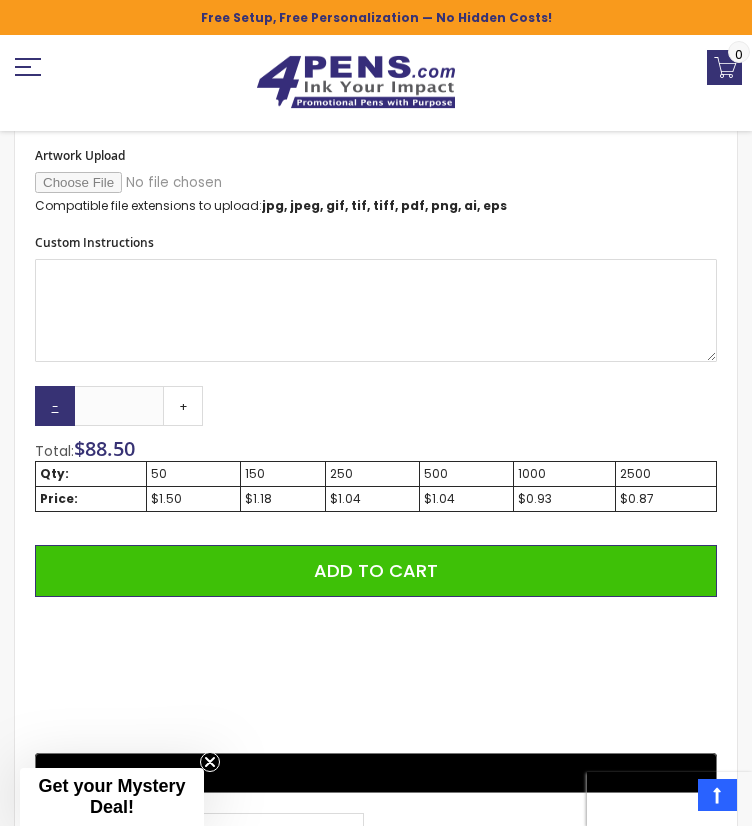 click on "-" at bounding box center [55, 406] 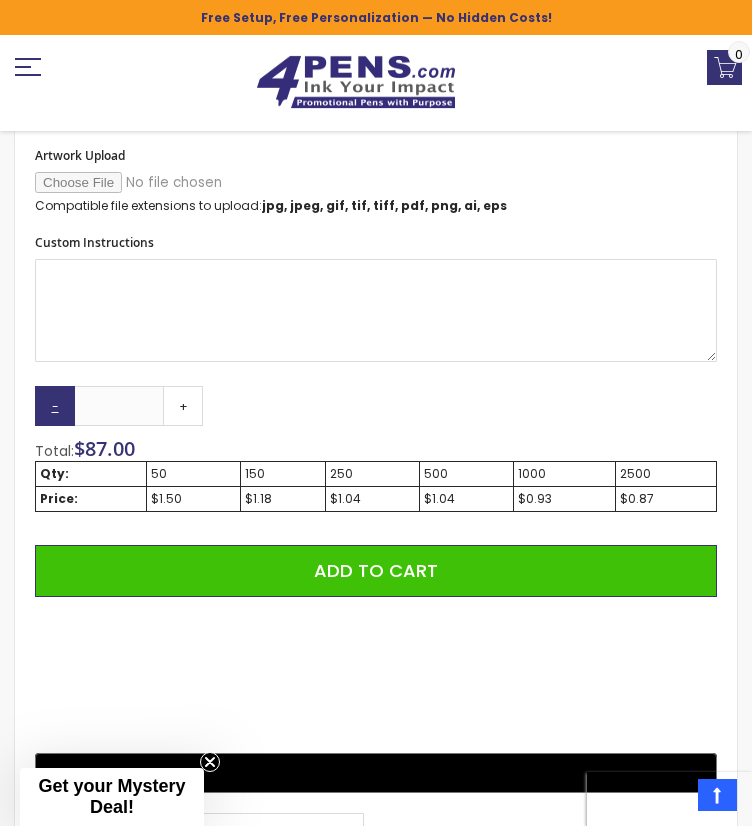 click on "-" at bounding box center (55, 406) 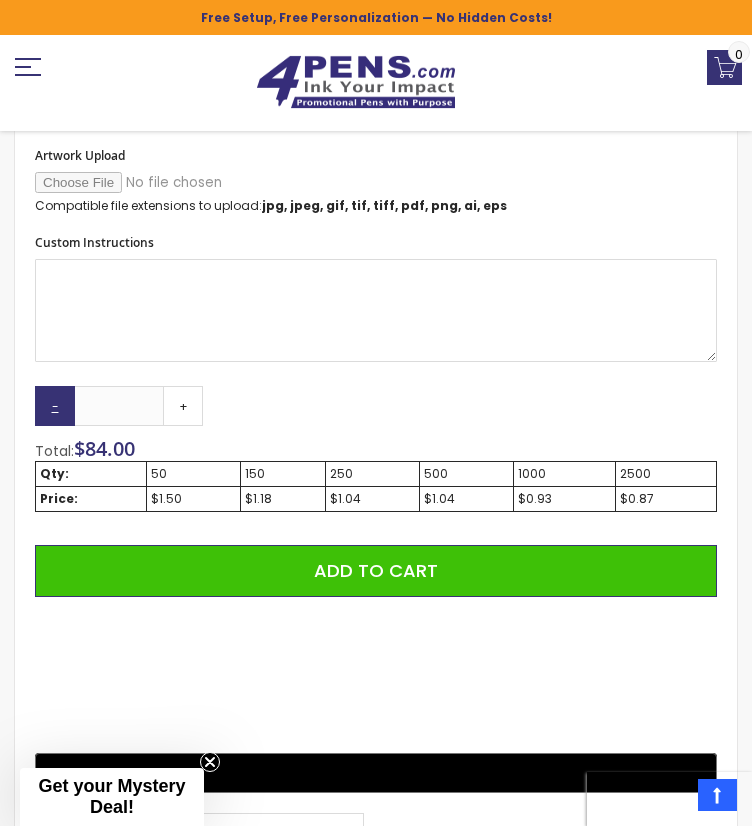 click on "-" at bounding box center [55, 406] 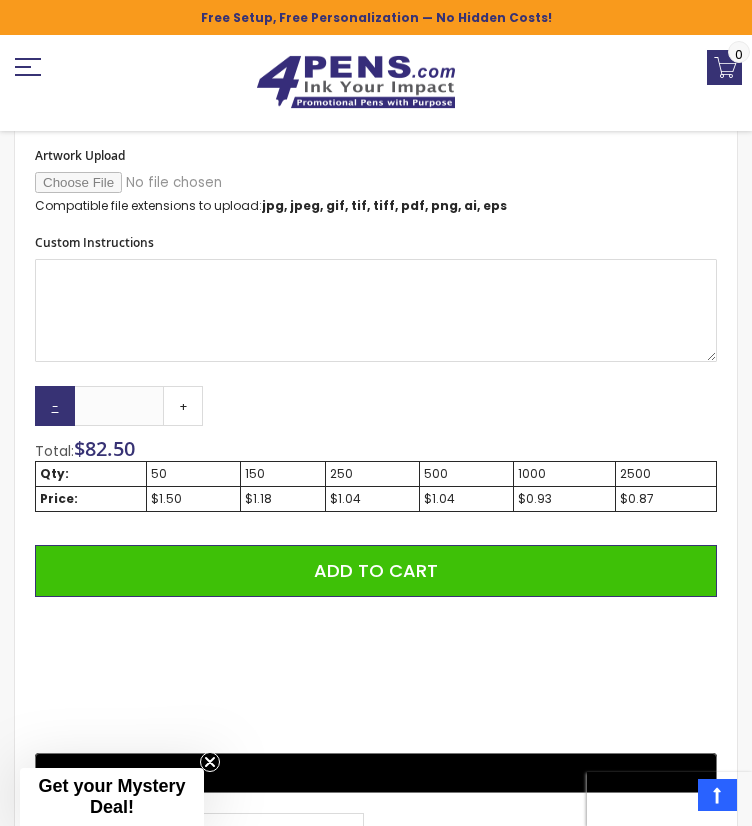 click on "-" at bounding box center (55, 406) 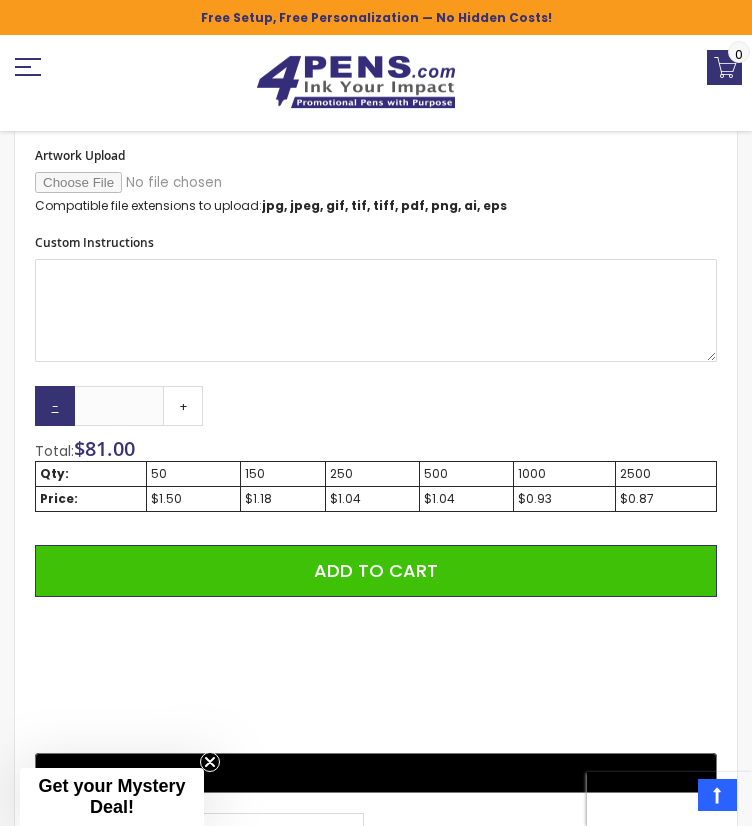 click on "-" at bounding box center [55, 406] 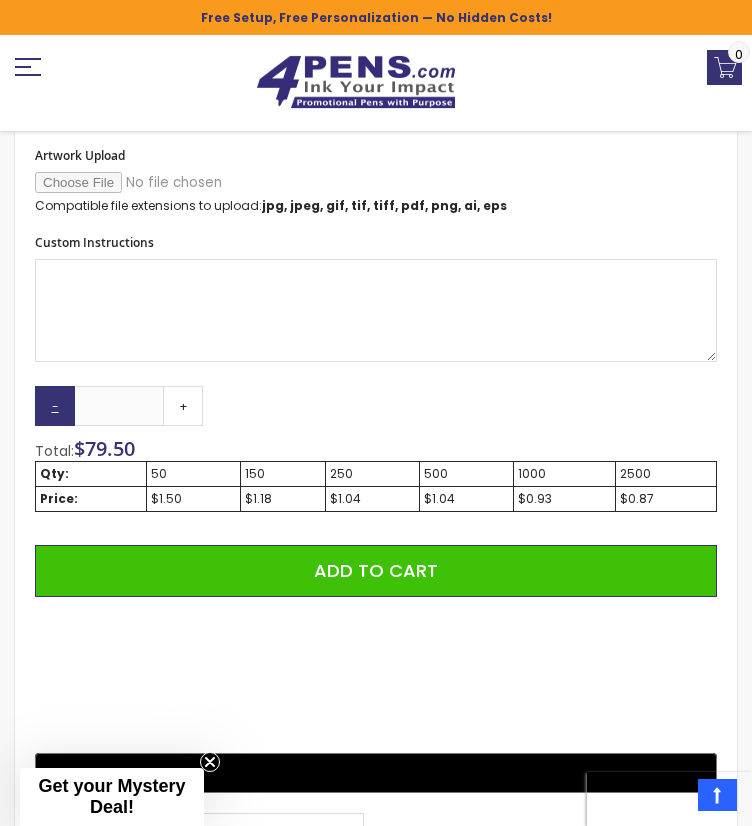 click on "-" at bounding box center (55, 406) 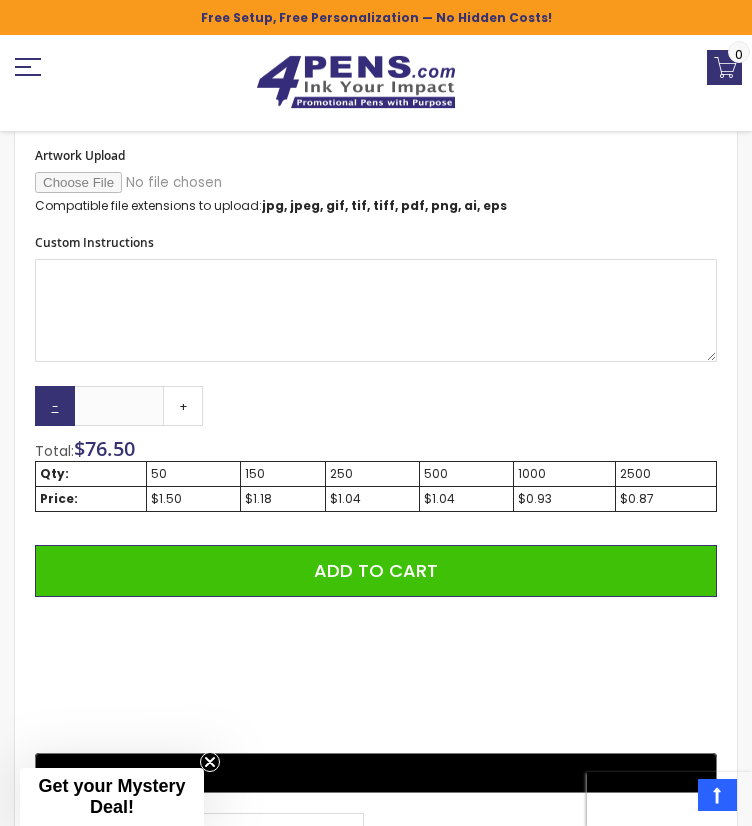 click on "-" at bounding box center (55, 406) 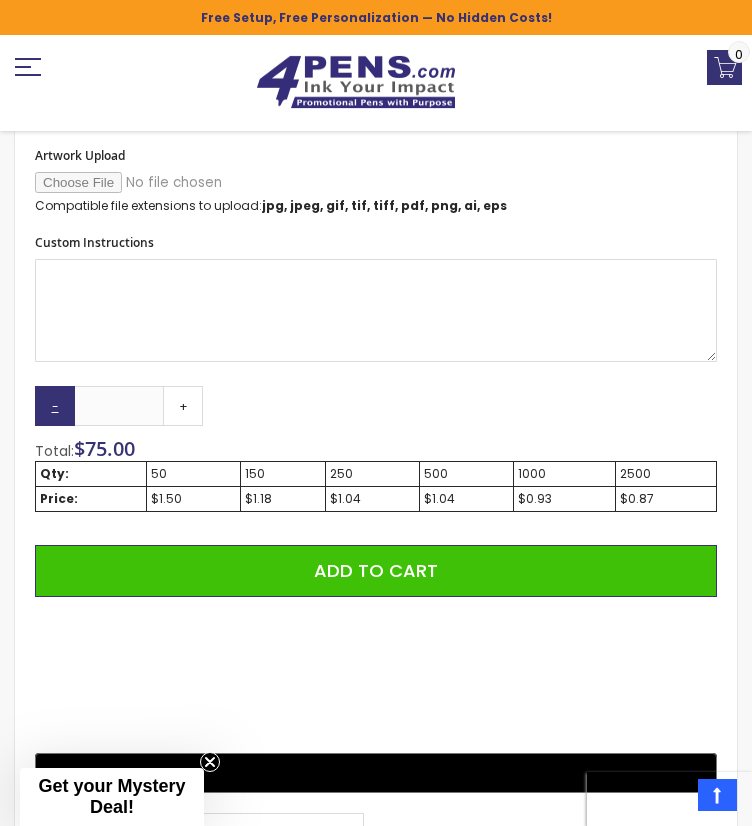click on "-" at bounding box center [55, 406] 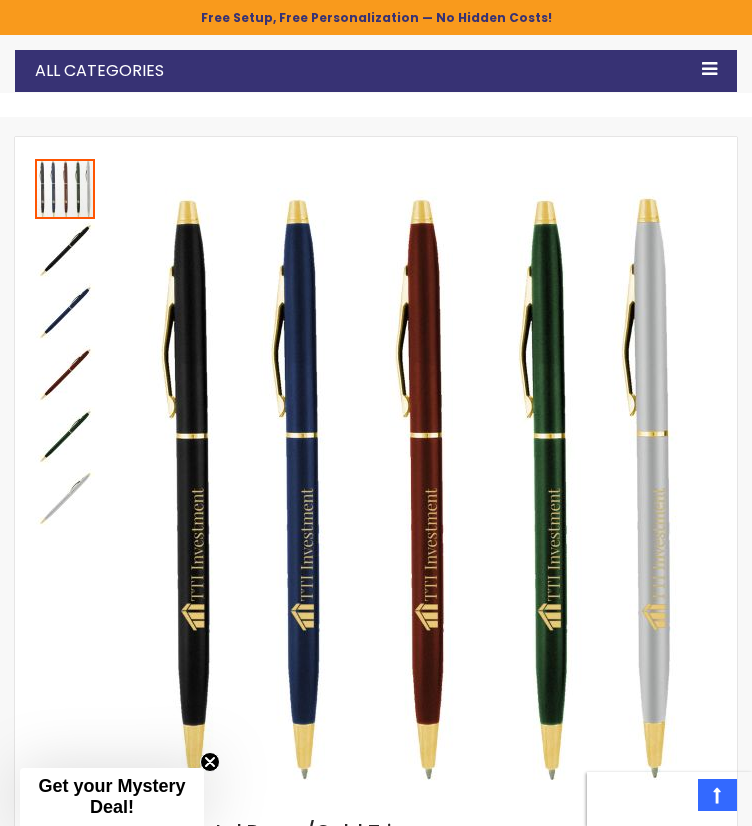 scroll, scrollTop: 0, scrollLeft: 0, axis: both 